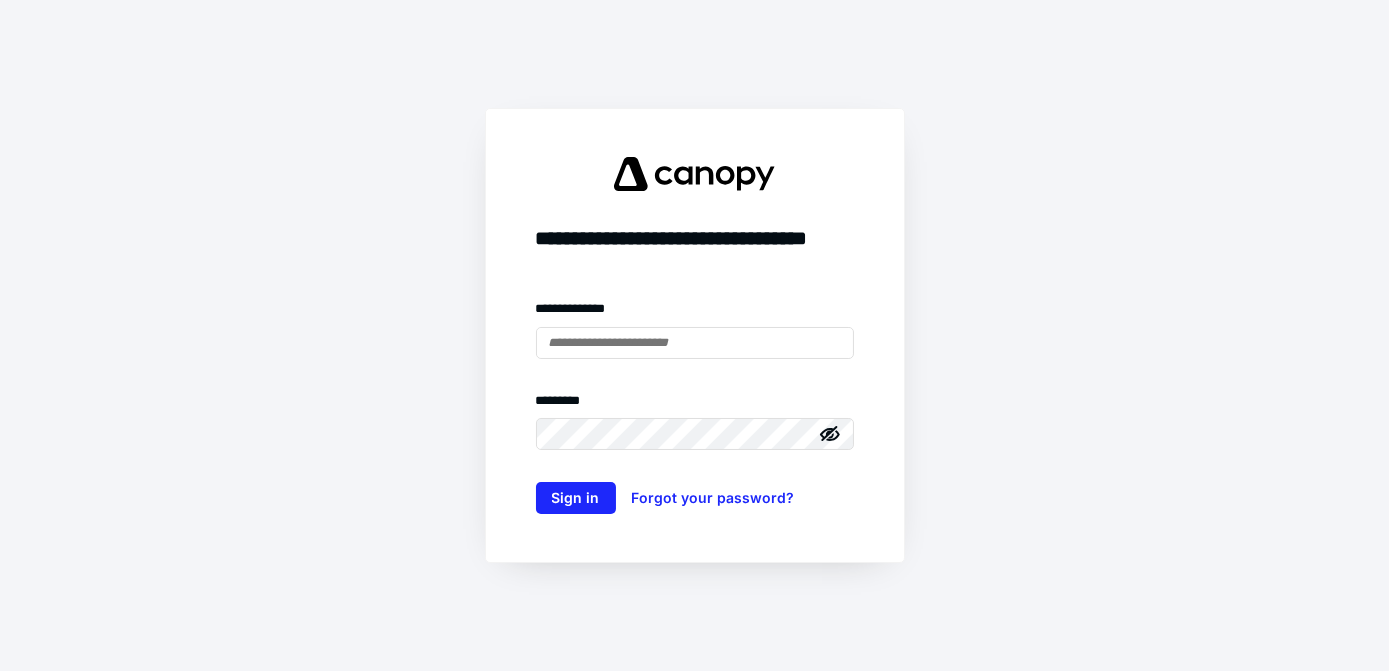 scroll, scrollTop: 0, scrollLeft: 0, axis: both 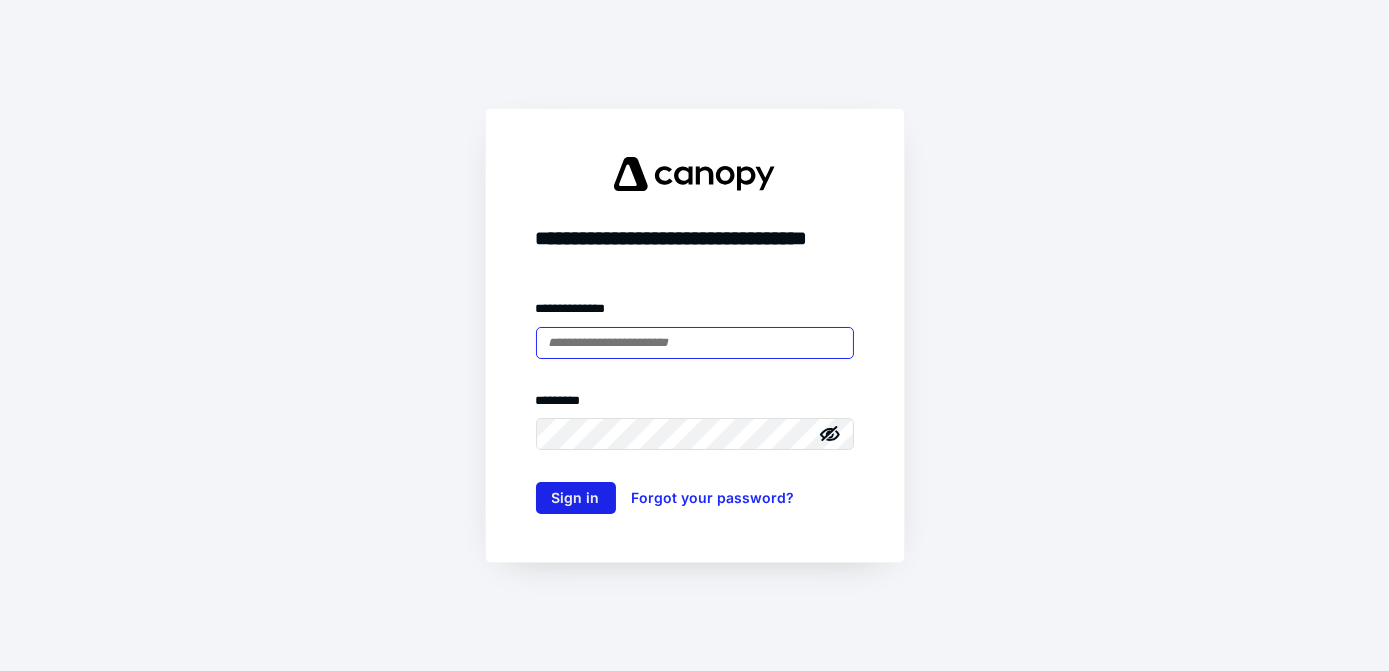 type on "**********" 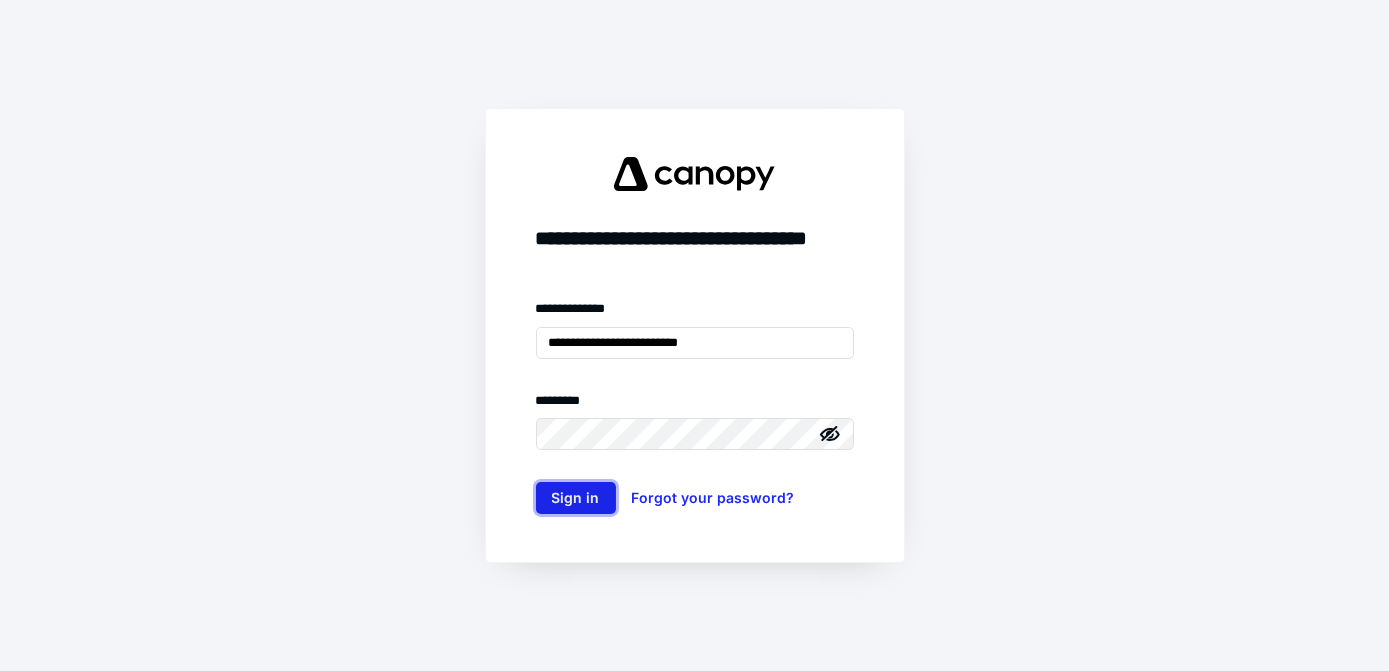 click on "Sign in" at bounding box center [576, 498] 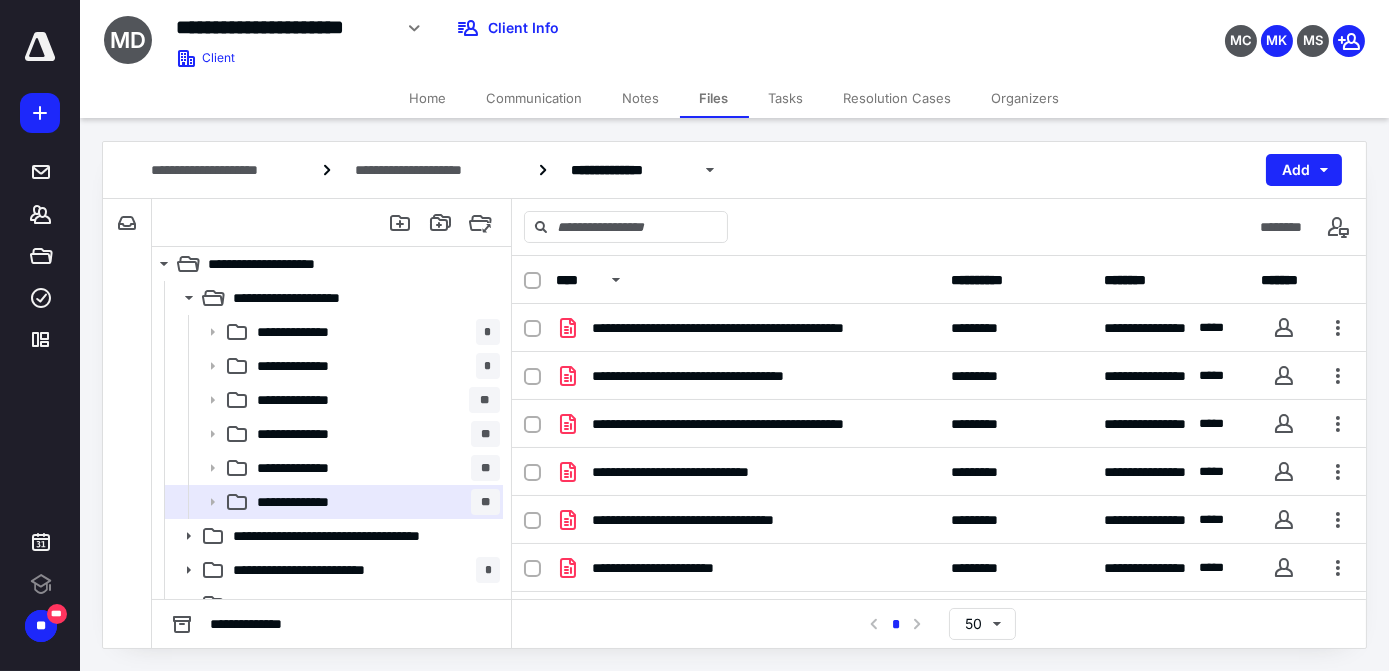scroll, scrollTop: 0, scrollLeft: 0, axis: both 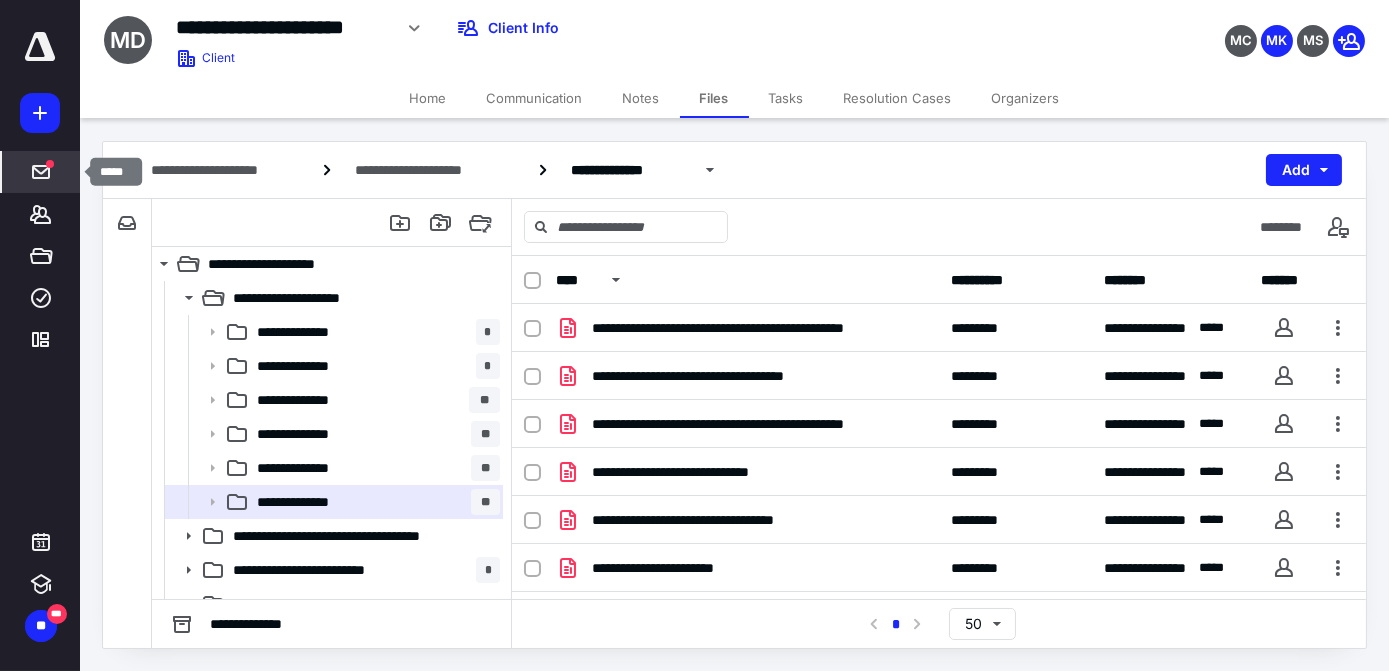 click 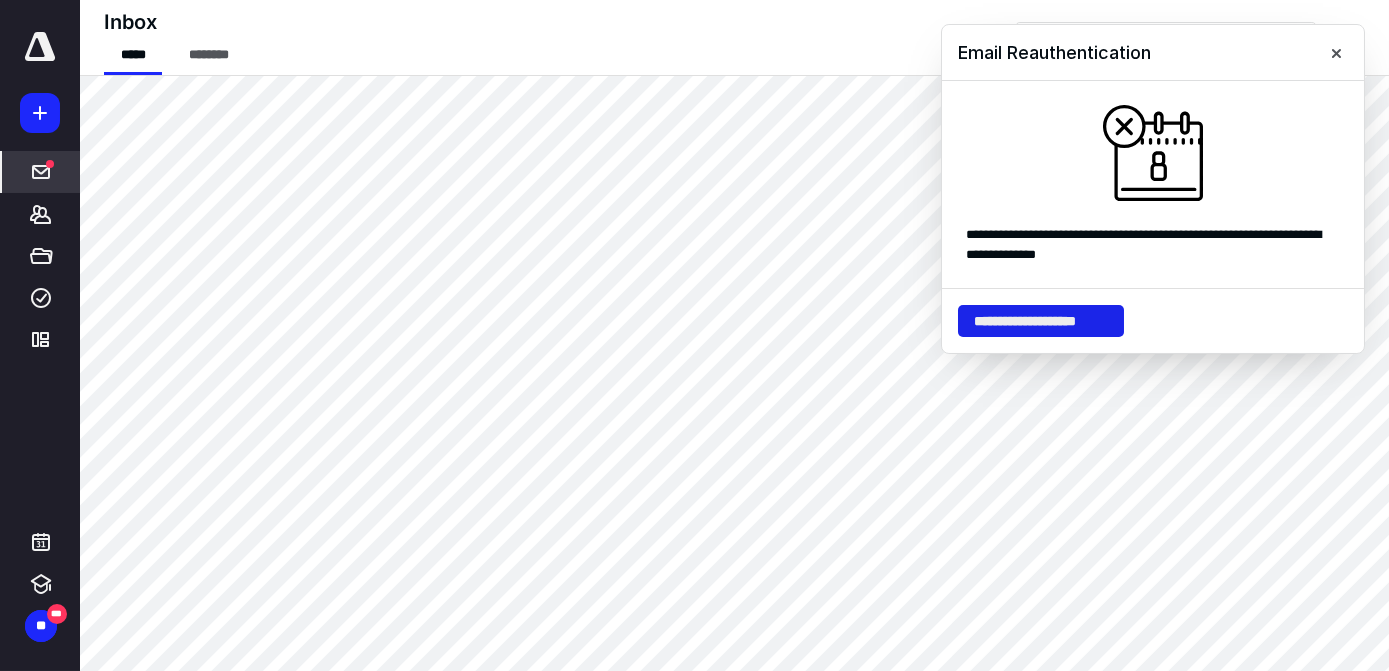 click on "**********" at bounding box center (1041, 321) 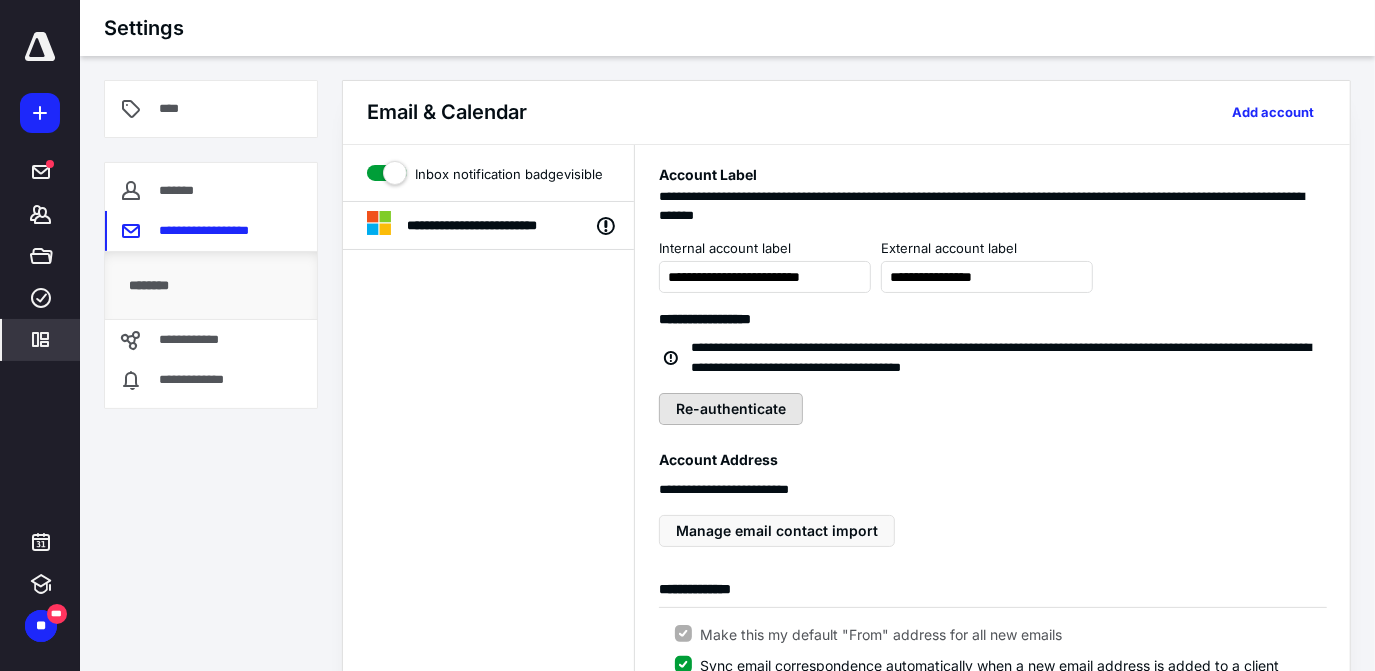 click on "Re-authenticate" at bounding box center (731, 409) 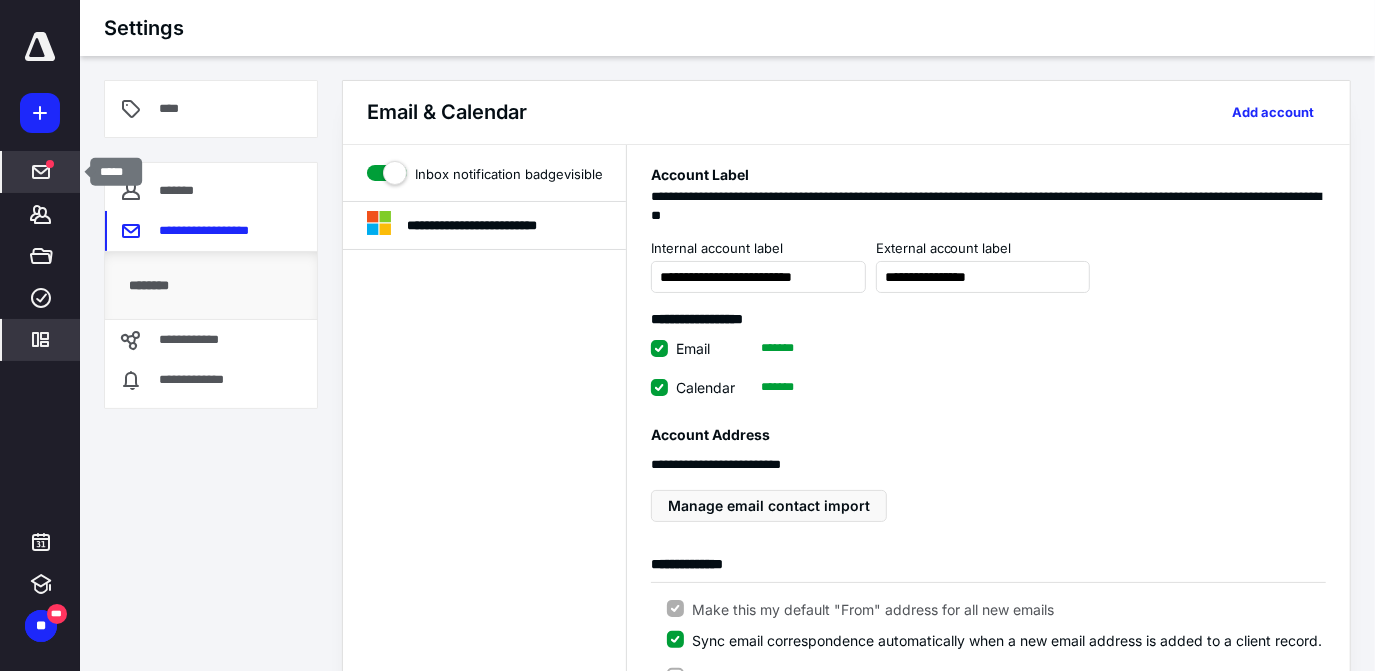 click 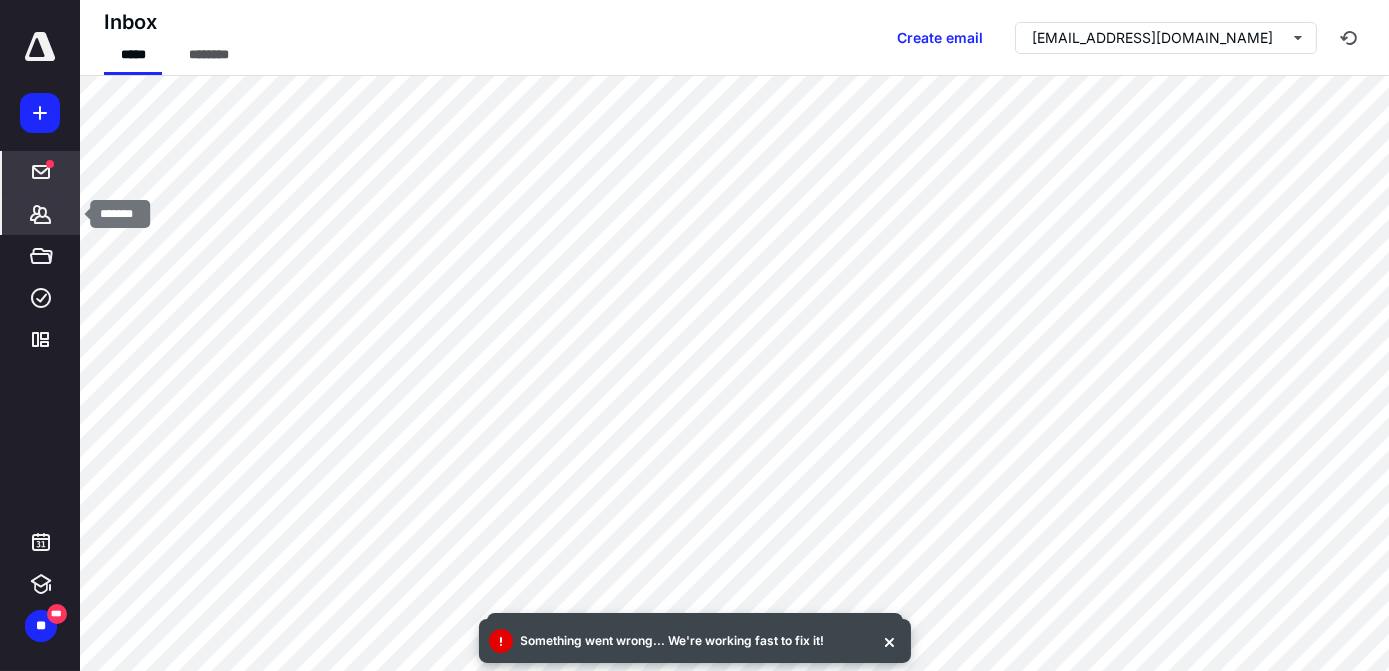 click 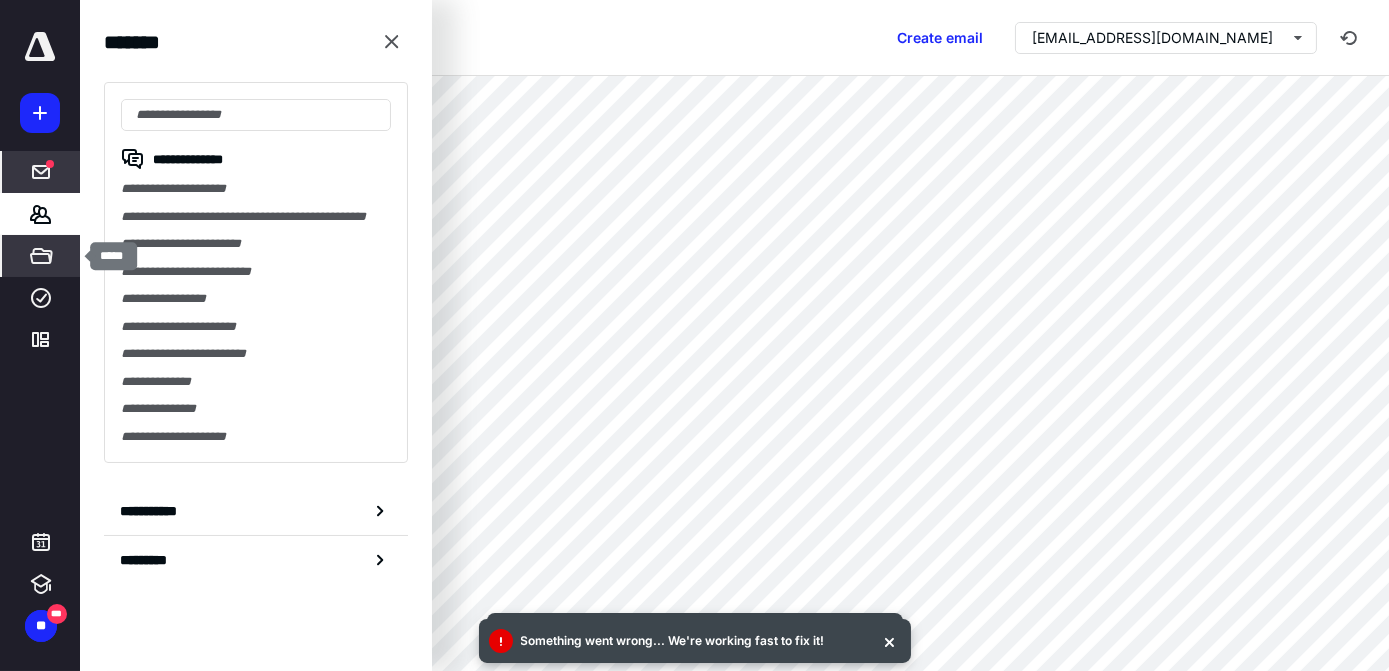 click 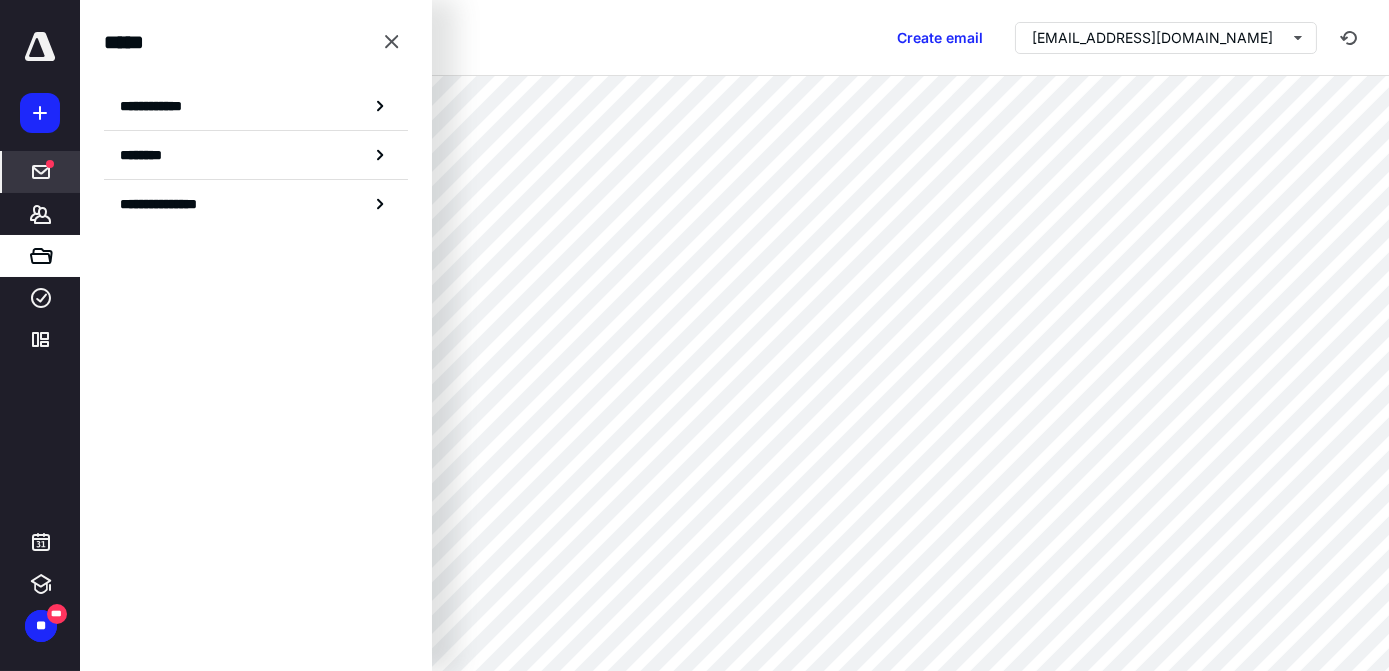 click at bounding box center [392, 42] 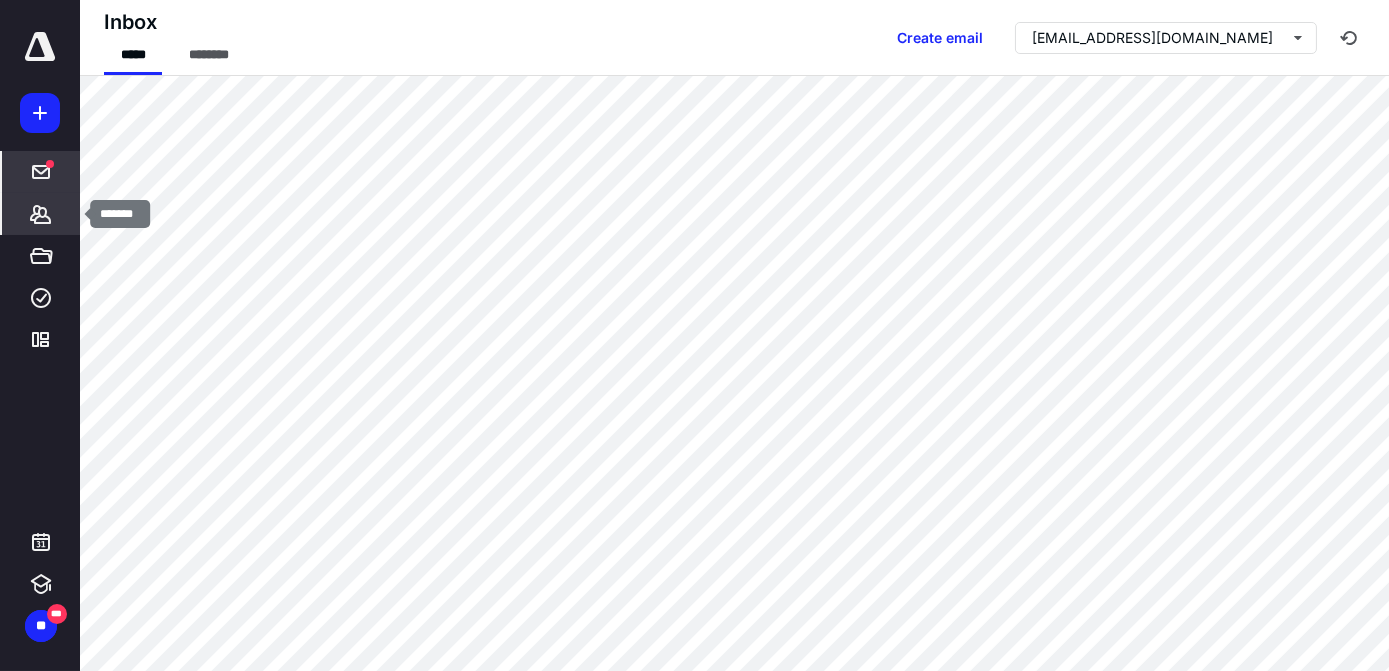 click 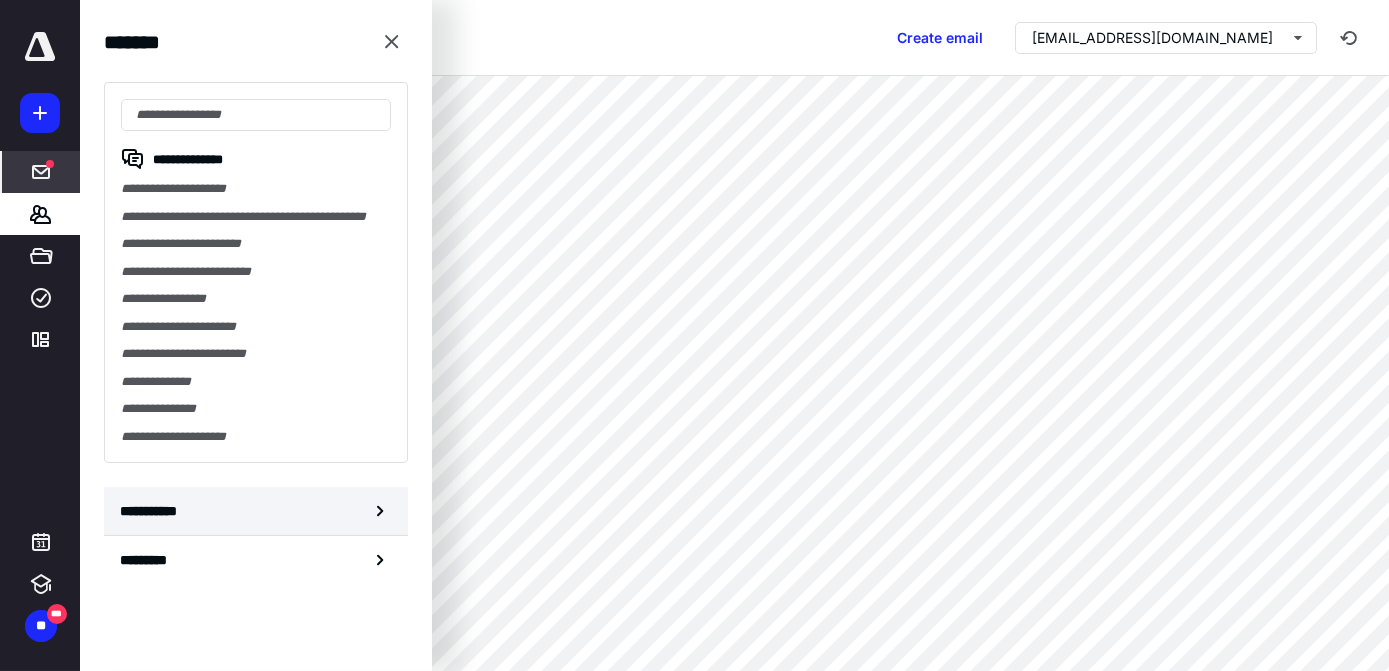click on "**********" at bounding box center [153, 511] 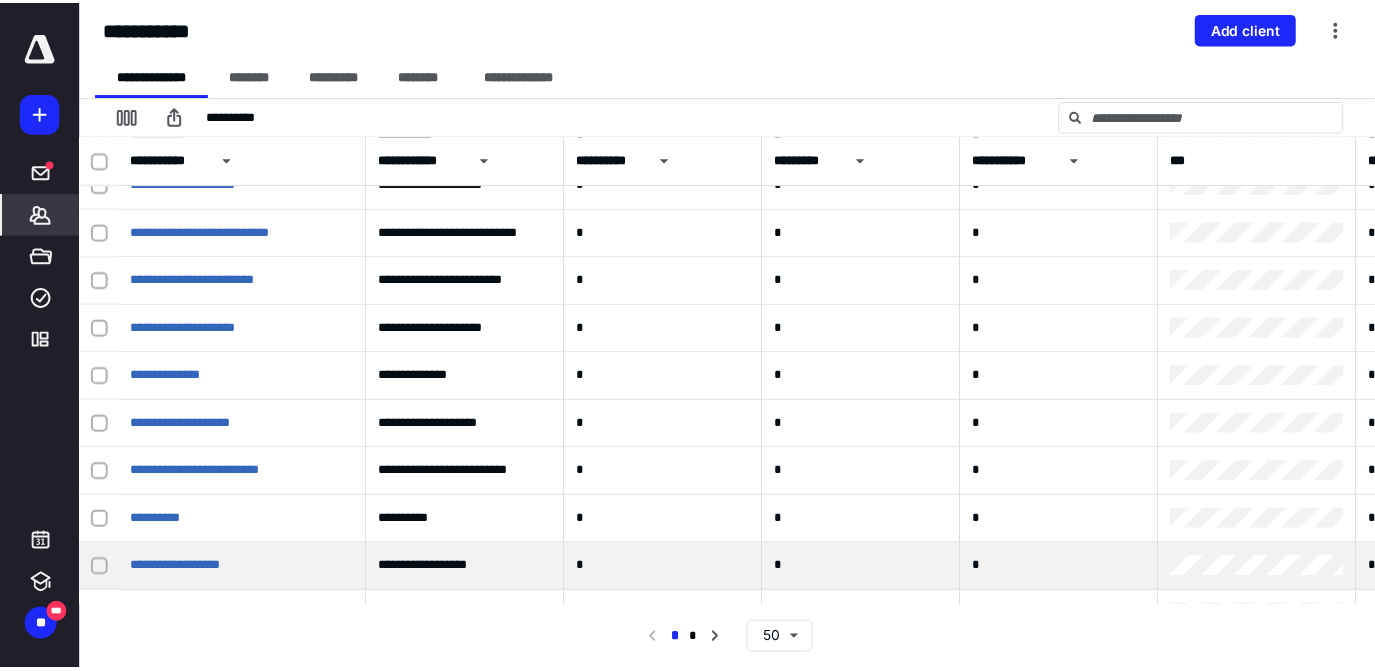 scroll, scrollTop: 1000, scrollLeft: 0, axis: vertical 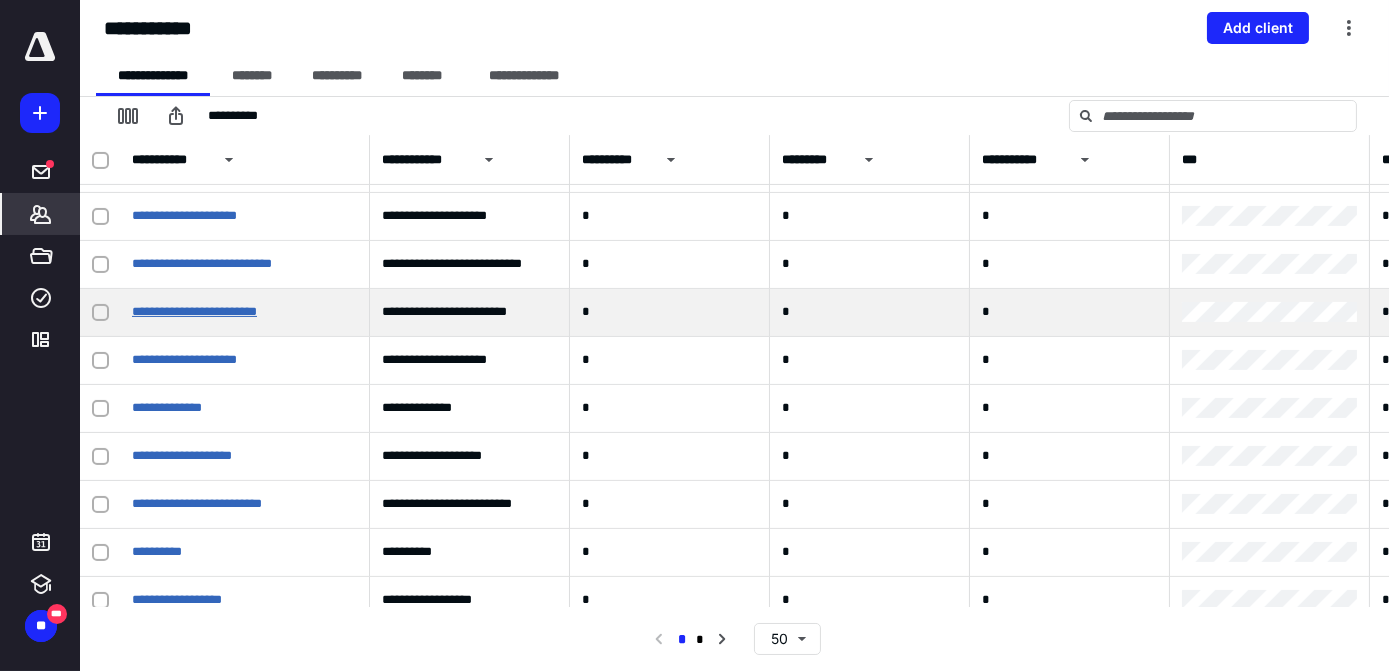 click on "**********" at bounding box center (194, 311) 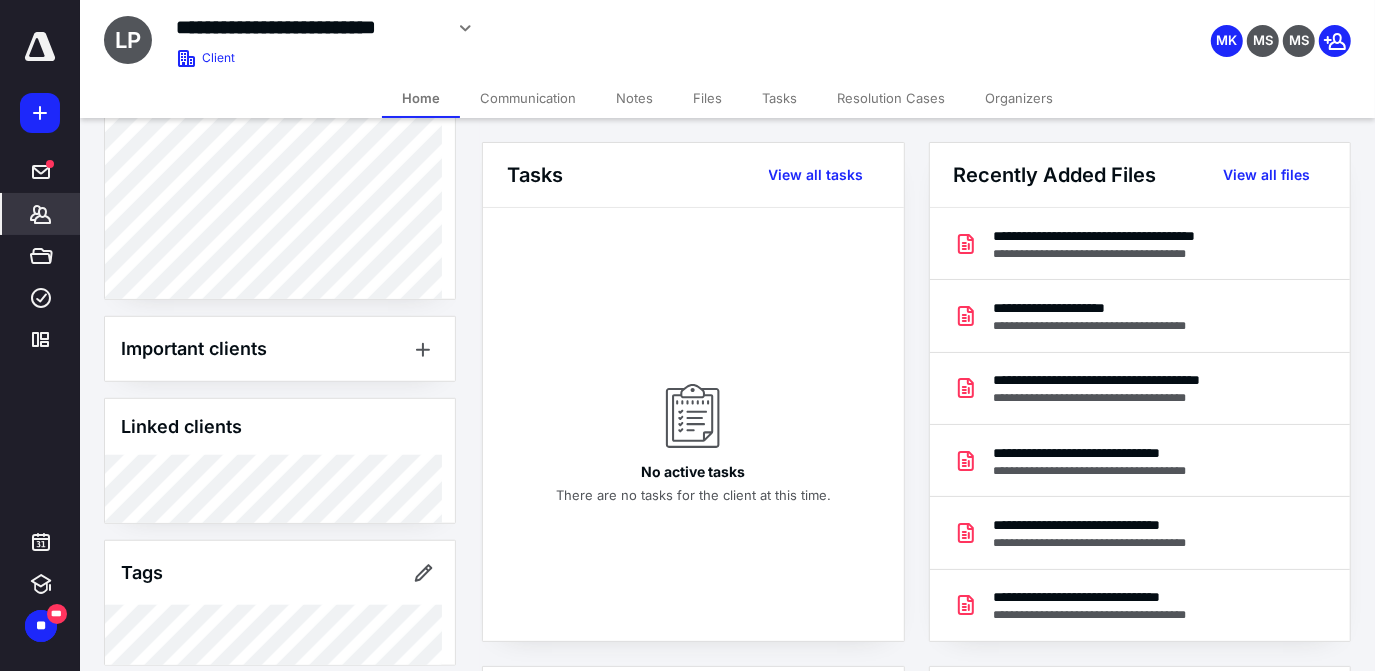 scroll, scrollTop: 862, scrollLeft: 0, axis: vertical 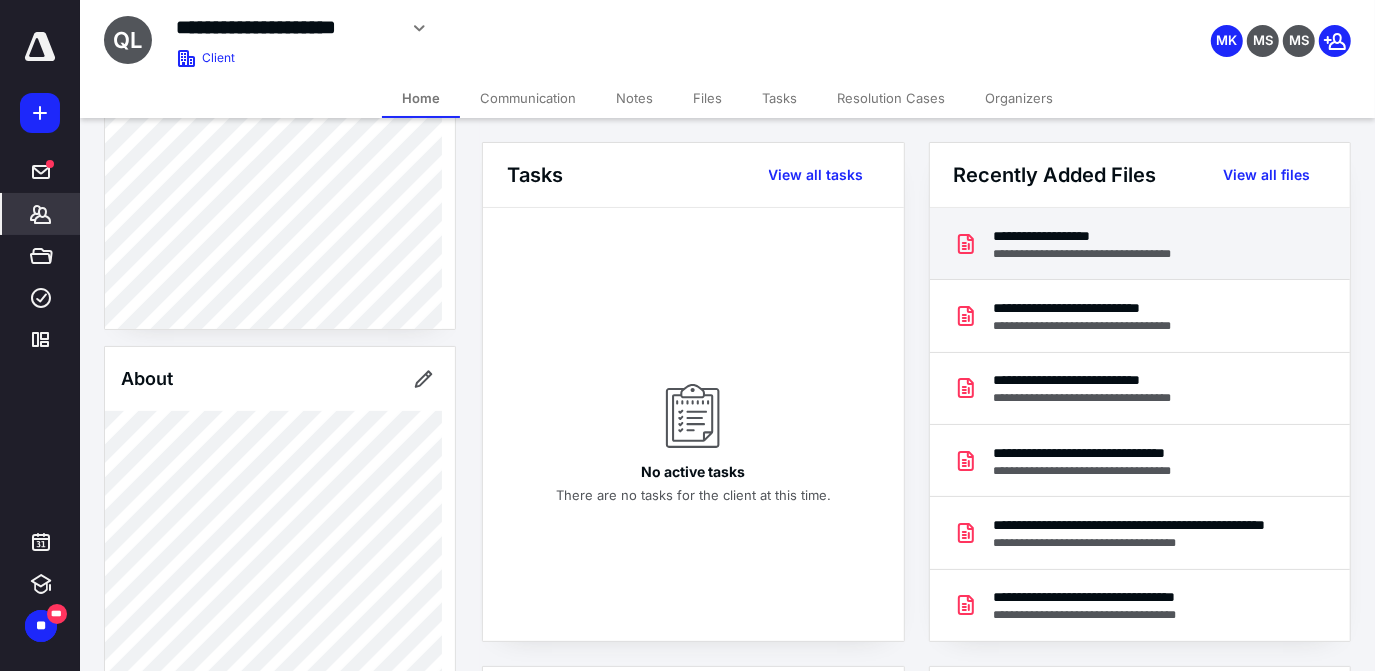 click on "**********" at bounding box center [1097, 254] 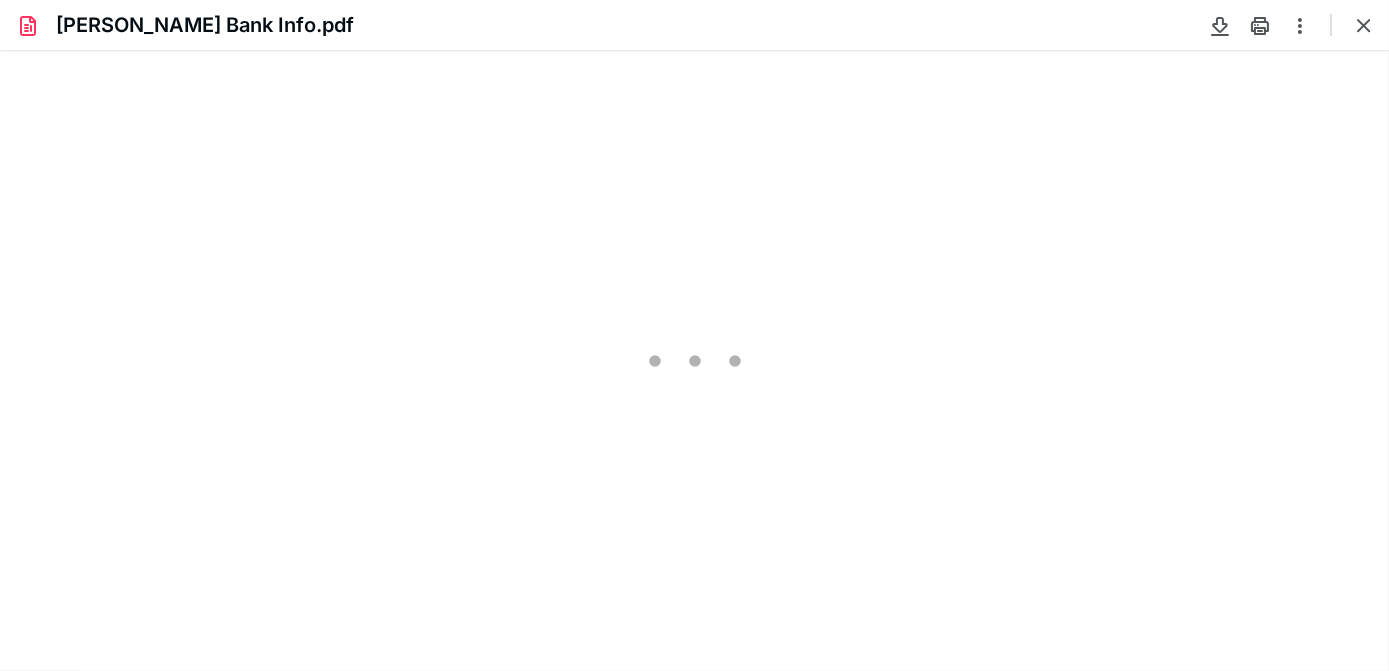 scroll, scrollTop: 0, scrollLeft: 0, axis: both 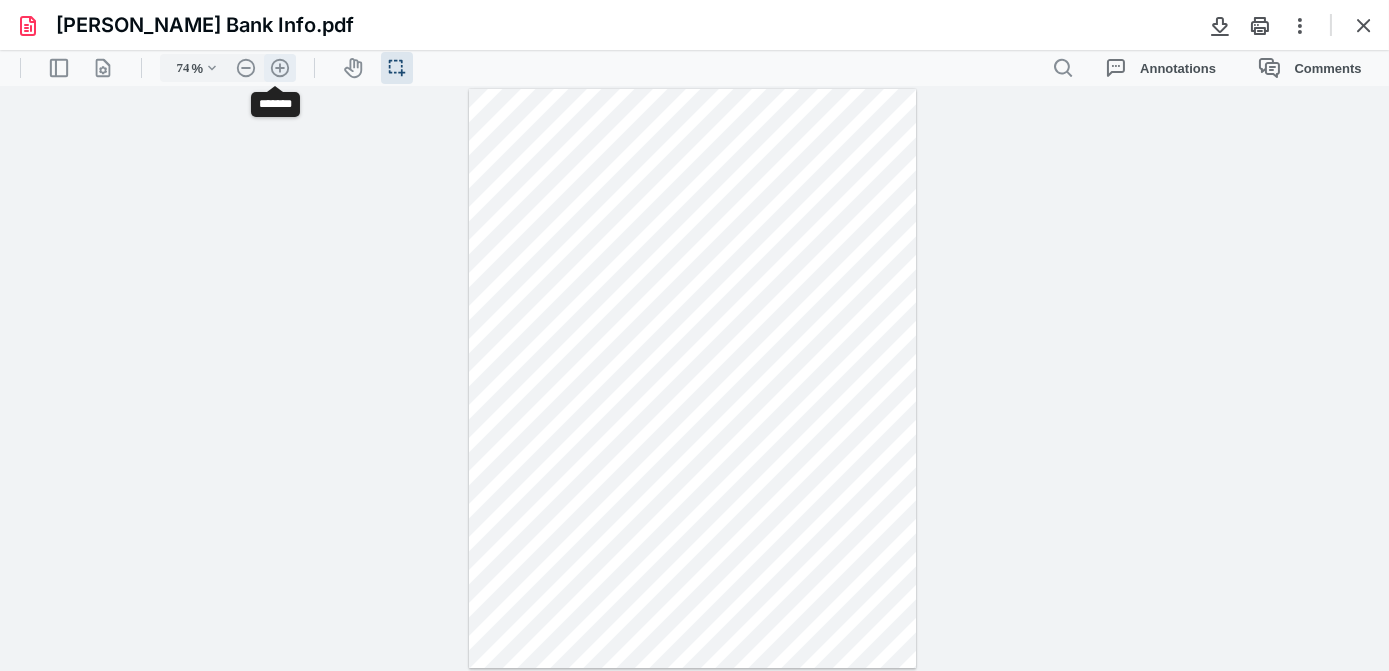 click on ".cls-1{fill:#abb0c4;} icon - header - zoom - in - line" at bounding box center [280, 68] 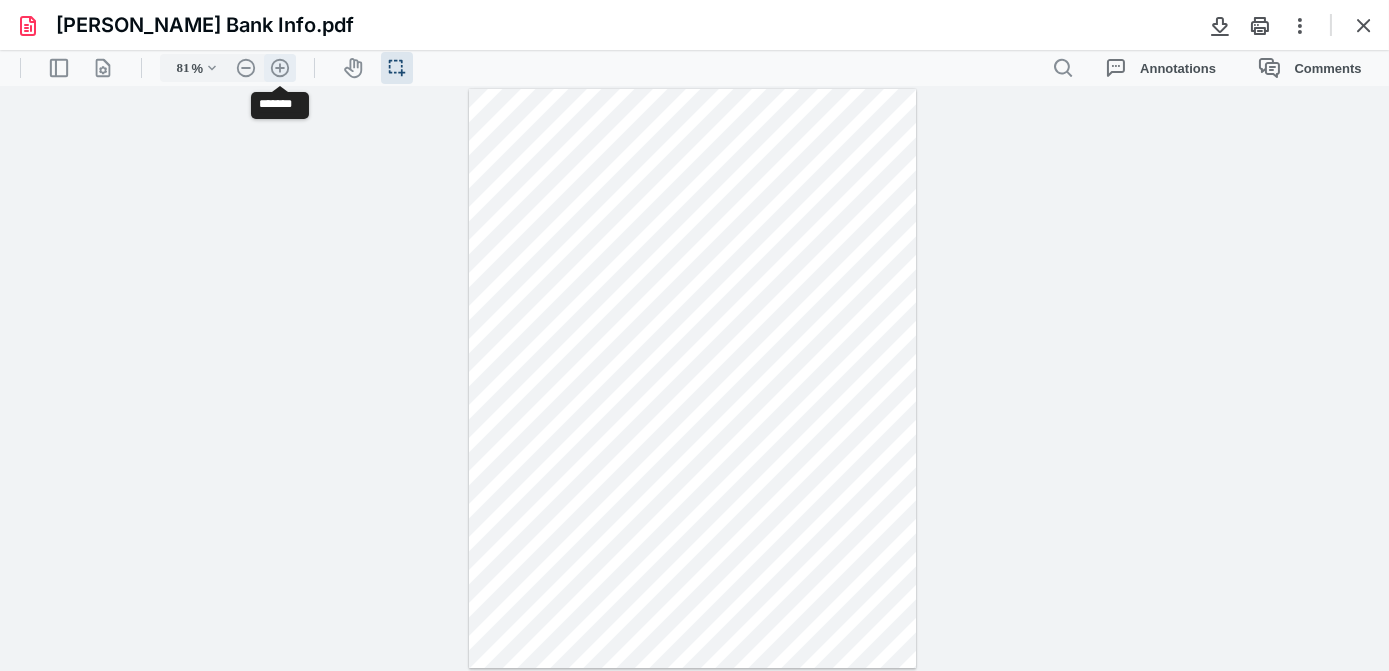 click on ".cls-1{fill:#abb0c4;} icon - header - zoom - in - line" at bounding box center (280, 68) 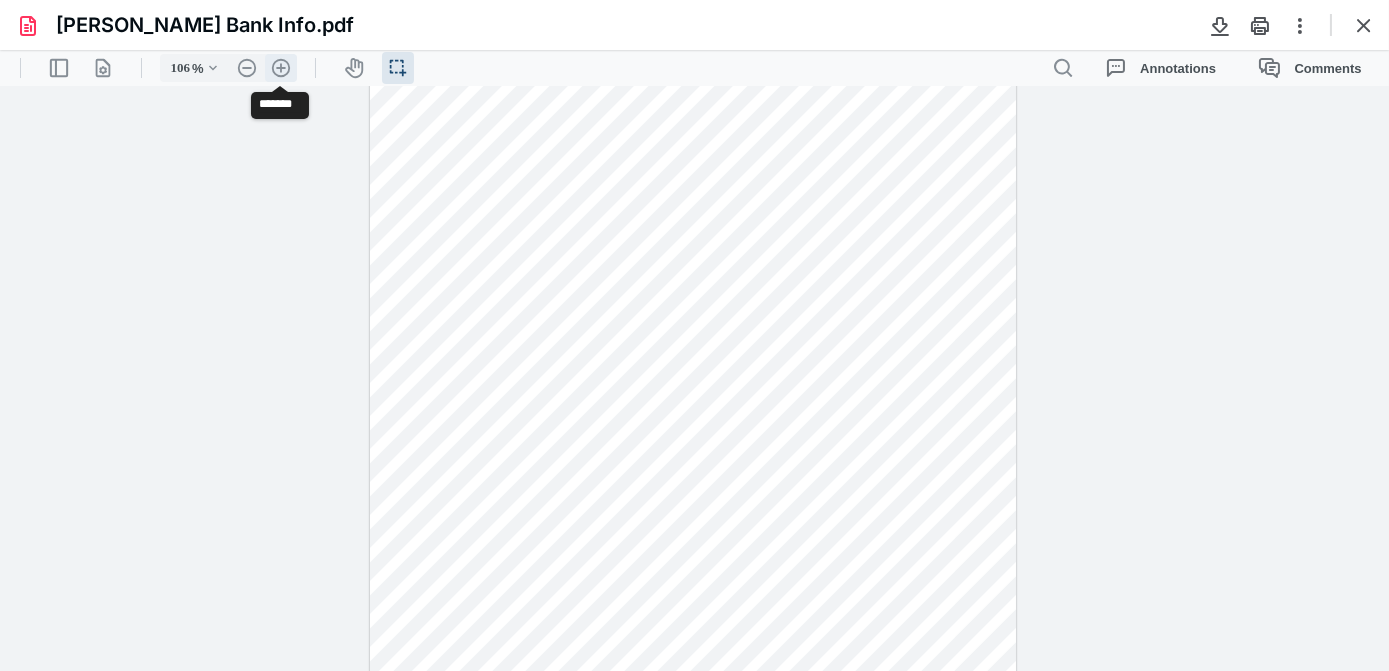 click on ".cls-1{fill:#abb0c4;} icon - header - zoom - in - line" at bounding box center [281, 68] 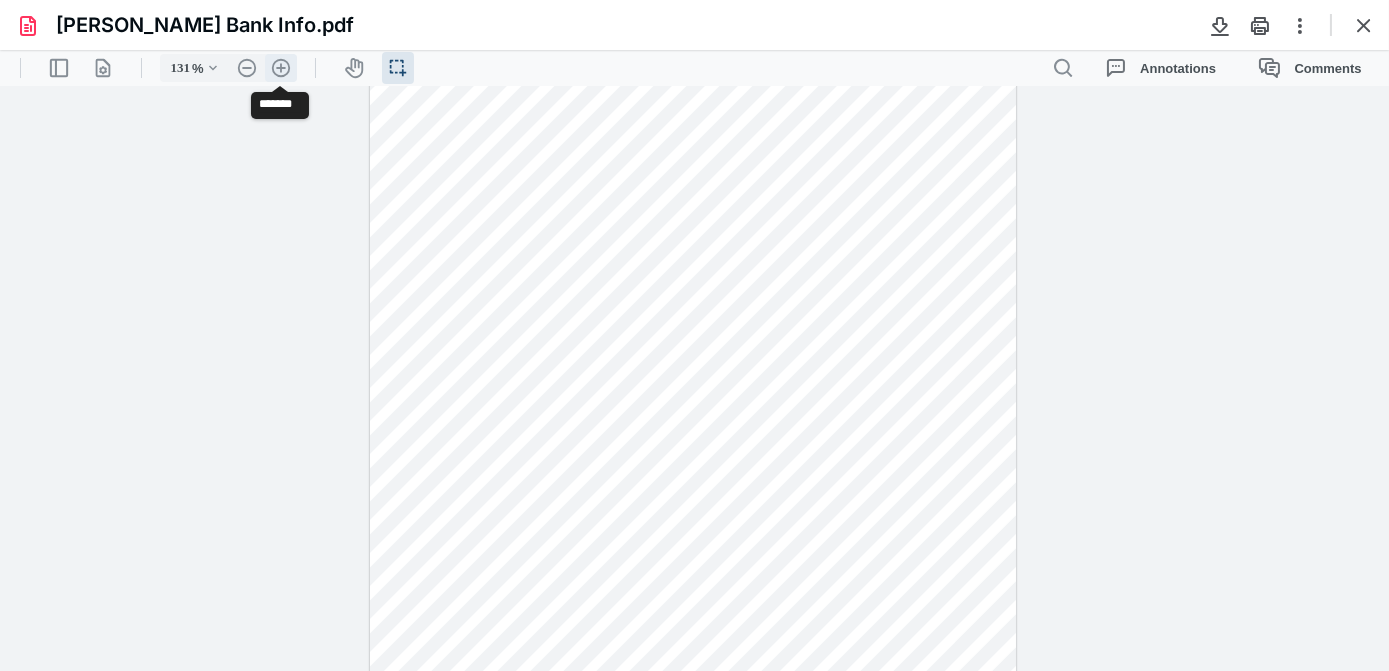 click on ".cls-1{fill:#abb0c4;} icon - header - zoom - in - line" at bounding box center [281, 68] 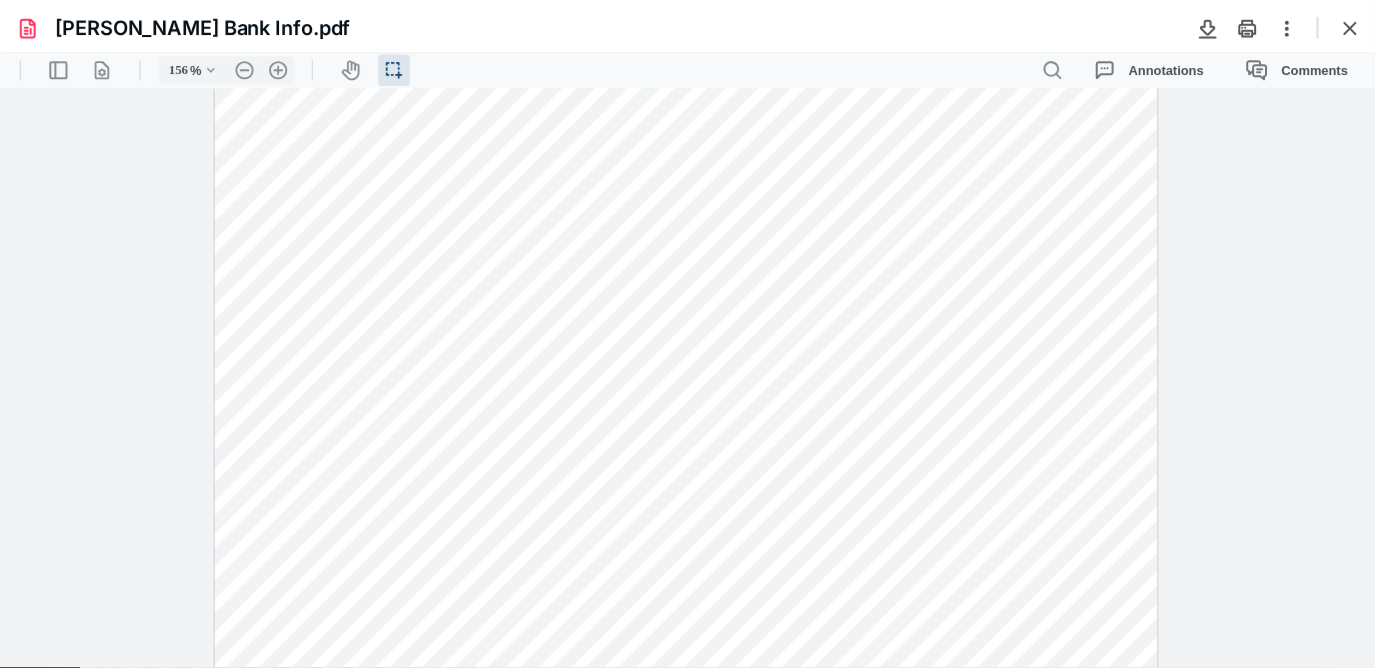 scroll, scrollTop: 37, scrollLeft: 0, axis: vertical 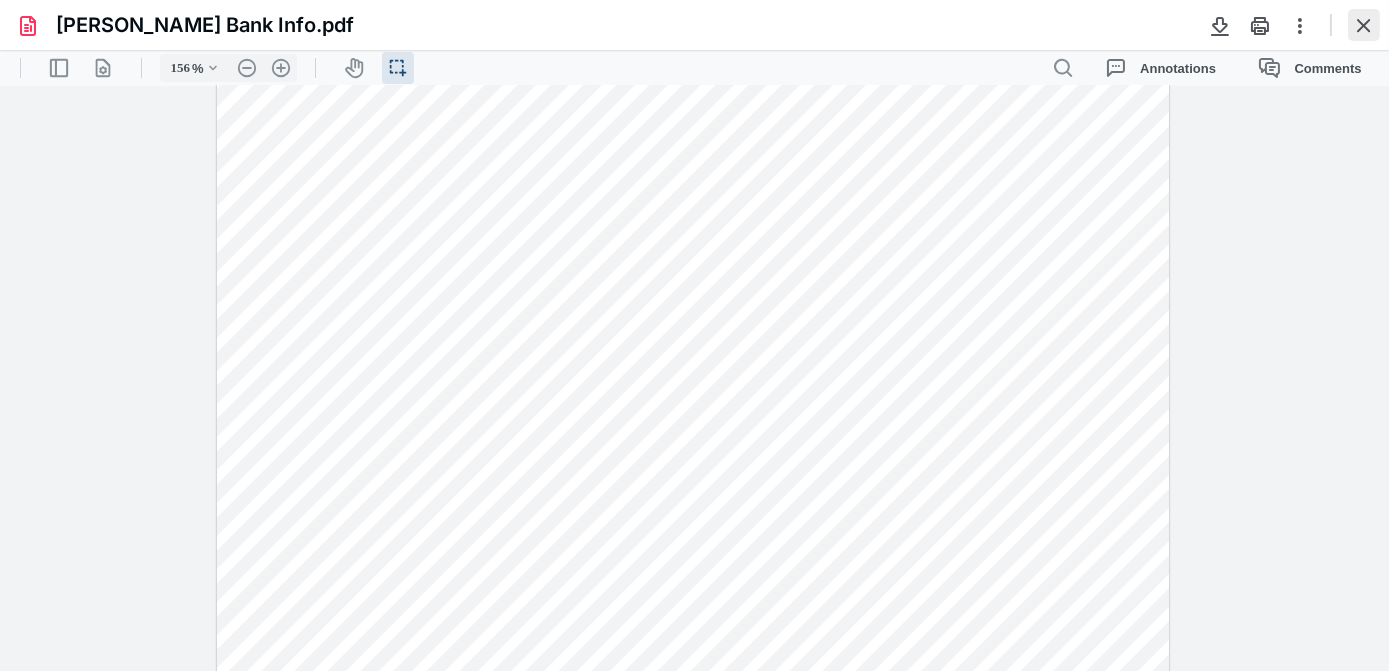 click at bounding box center [1364, 25] 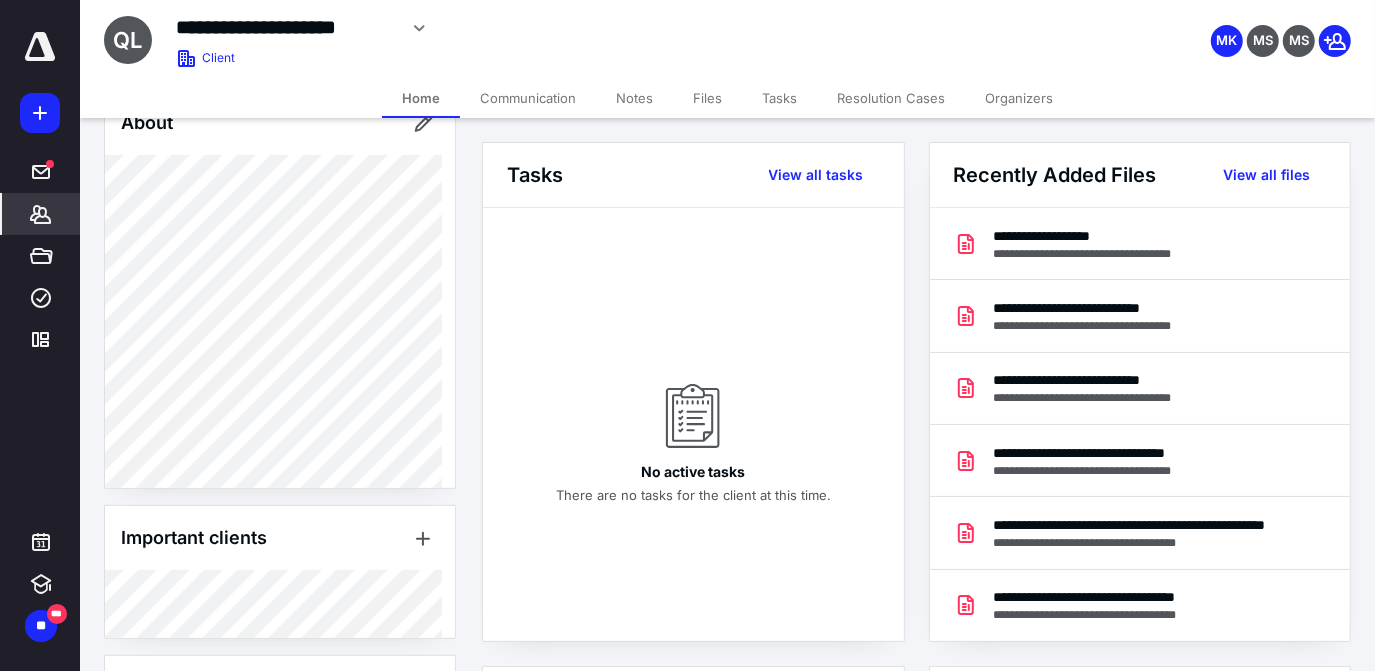 scroll, scrollTop: 659, scrollLeft: 0, axis: vertical 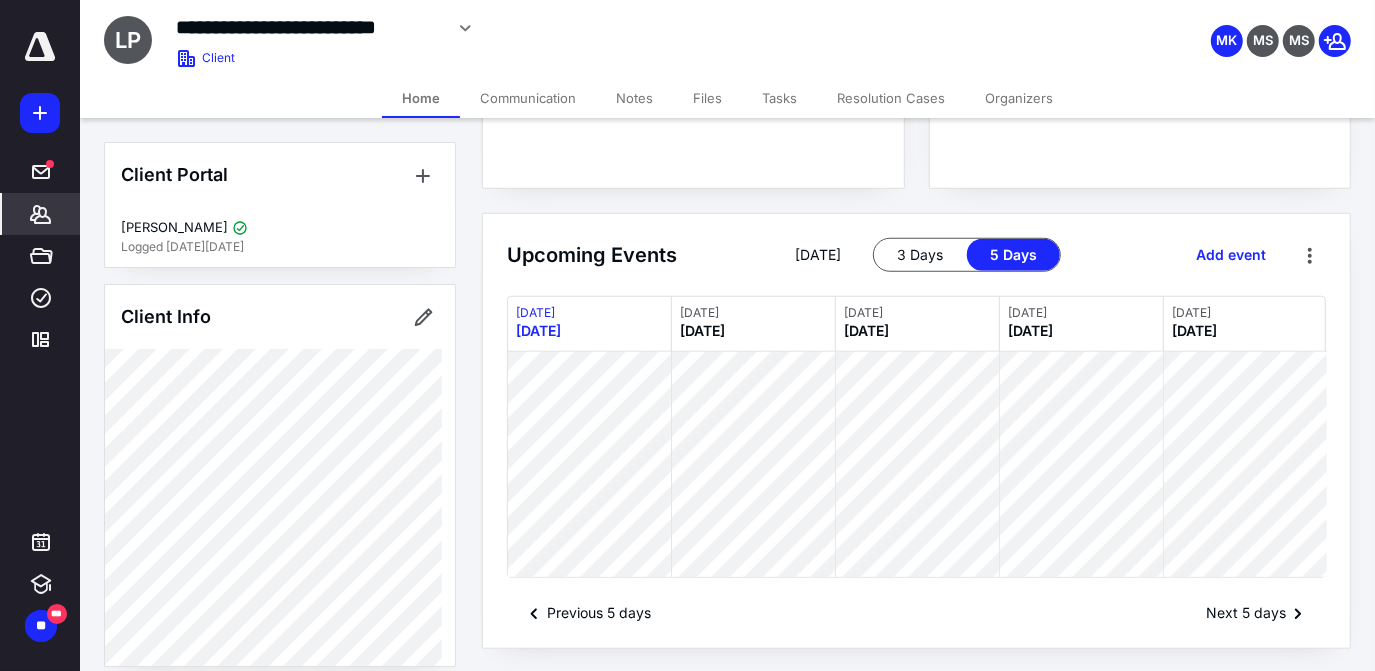 click on "Add event" at bounding box center (1190, 255) 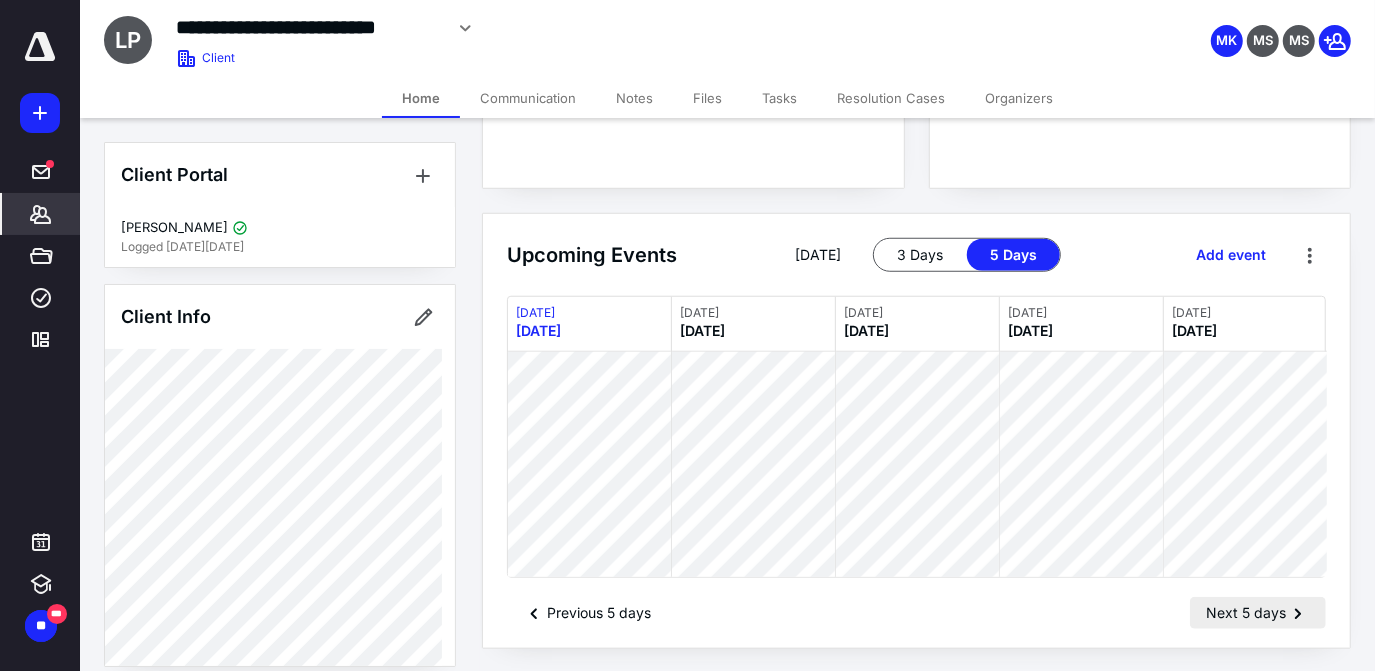 click on "Next 5 days" at bounding box center (1258, 613) 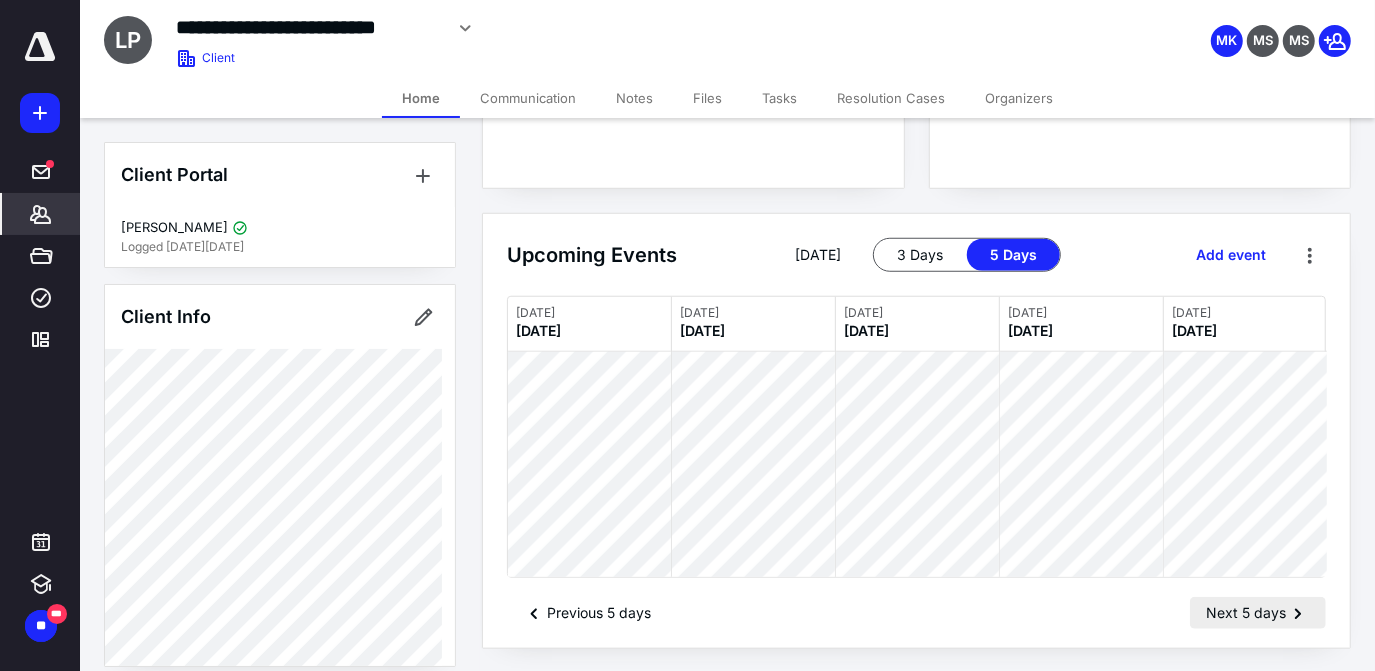 click on "Next 5 days" at bounding box center (1258, 613) 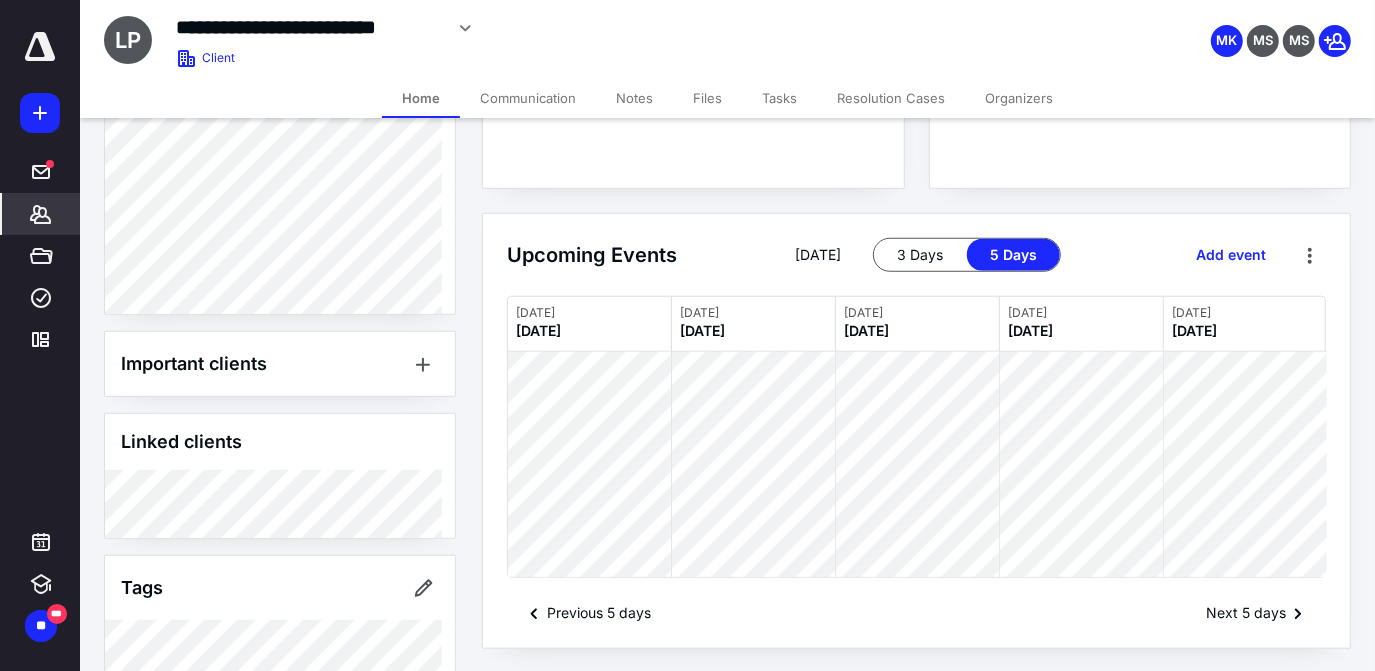 scroll, scrollTop: 862, scrollLeft: 0, axis: vertical 